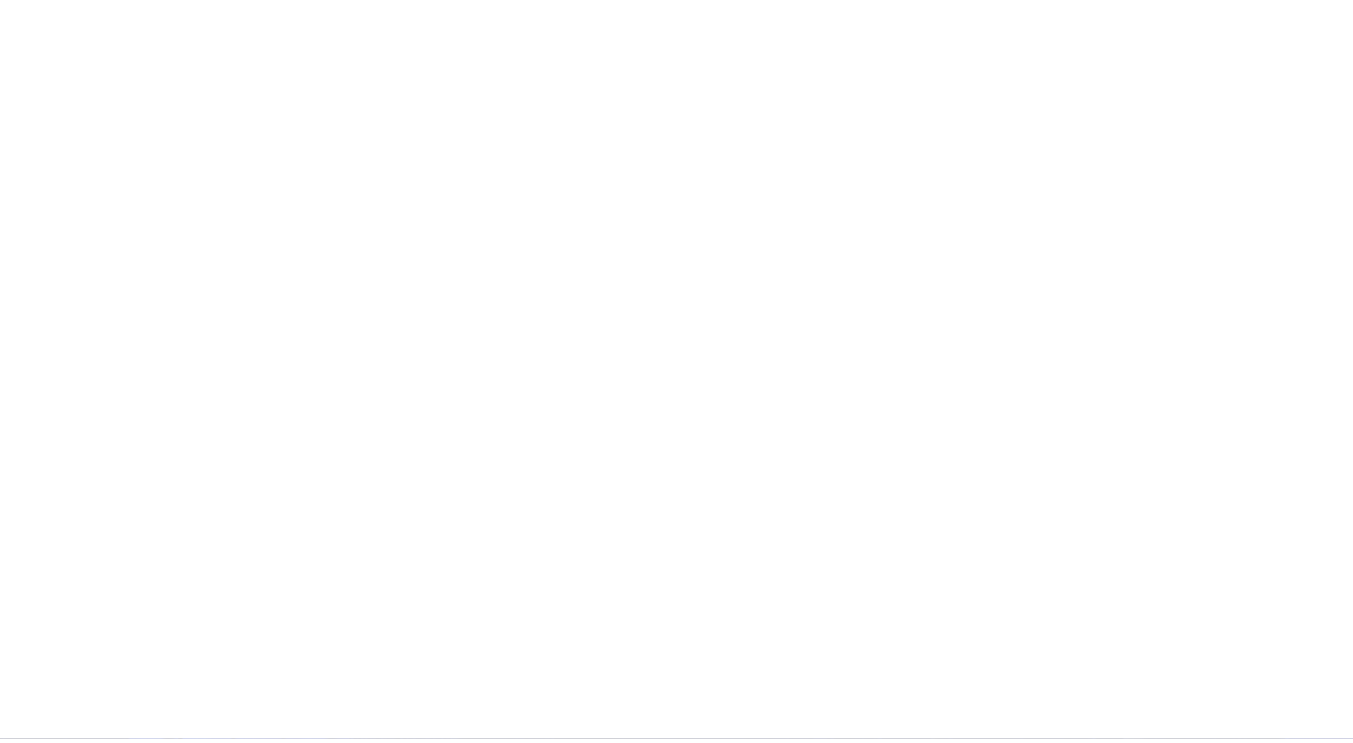 scroll, scrollTop: 0, scrollLeft: 0, axis: both 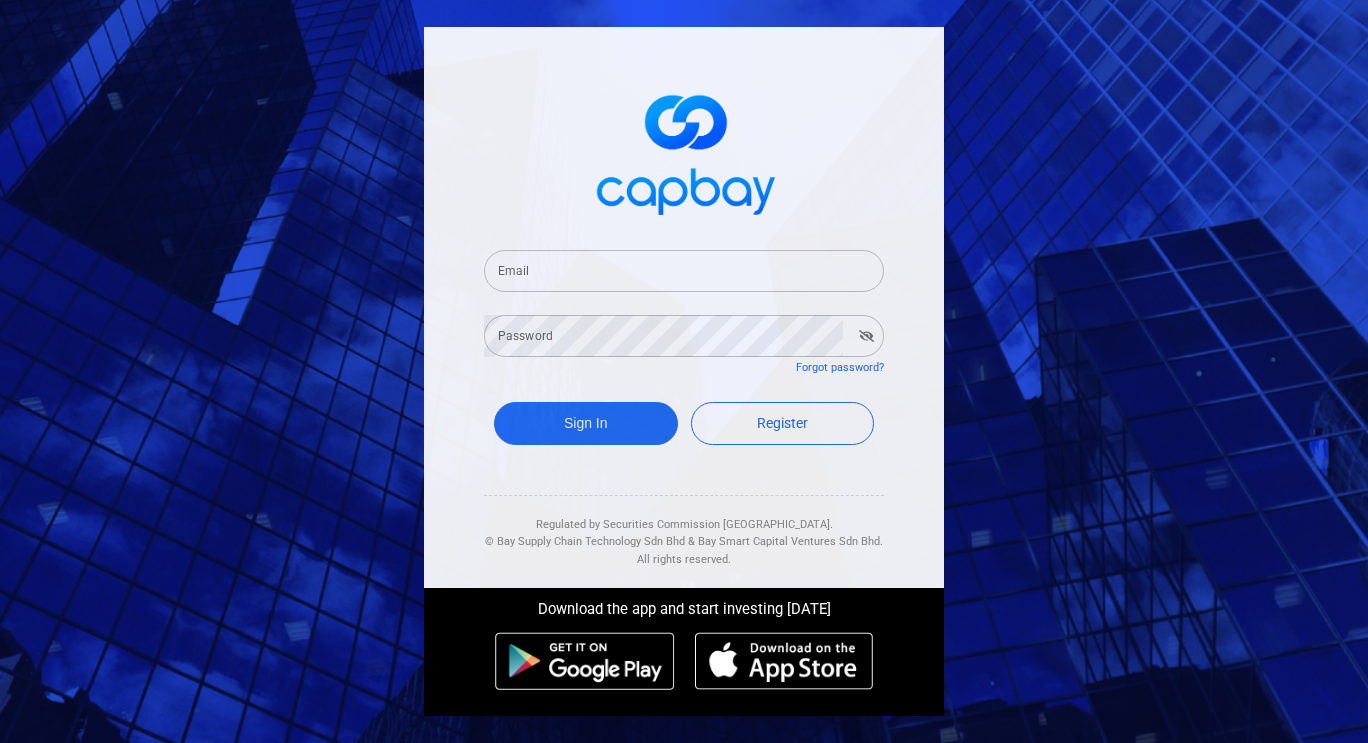 click on "Email Email" at bounding box center [684, 269] 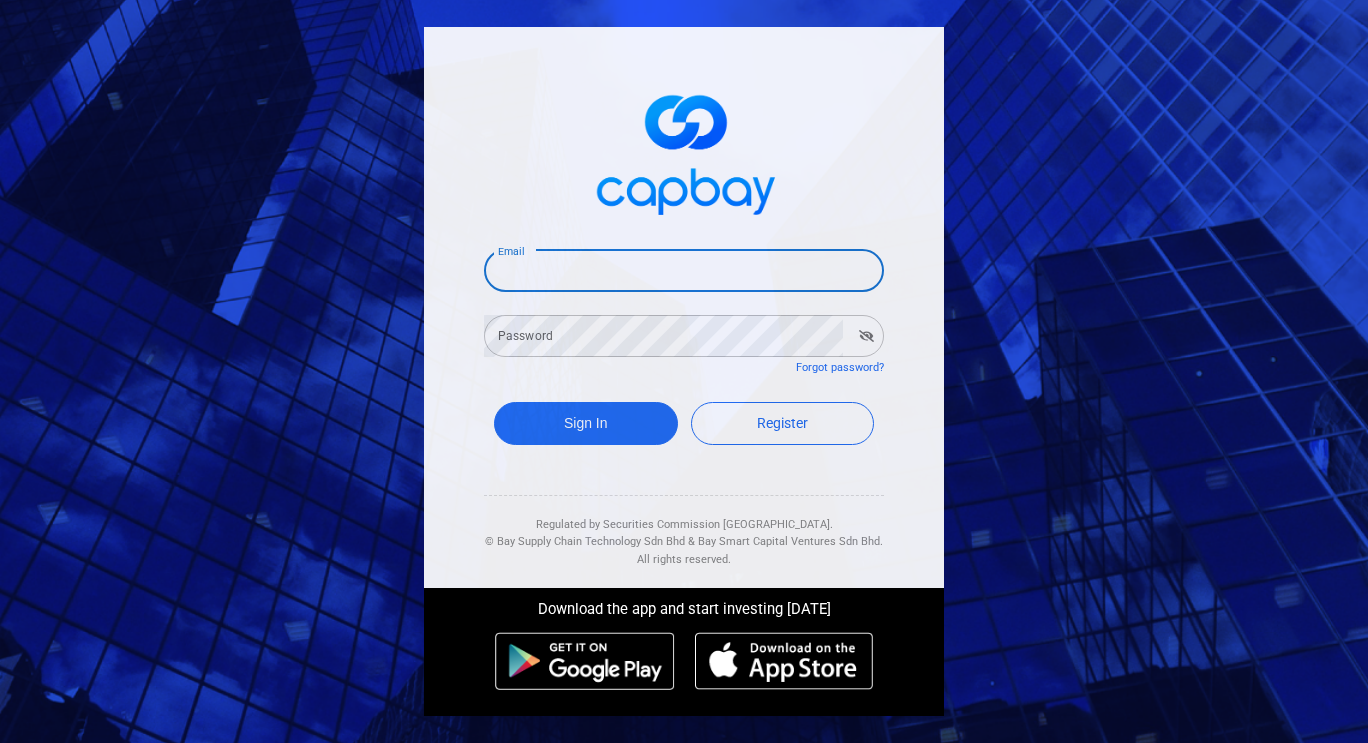 type on "[EMAIL_ADDRESS][DOMAIN_NAME]" 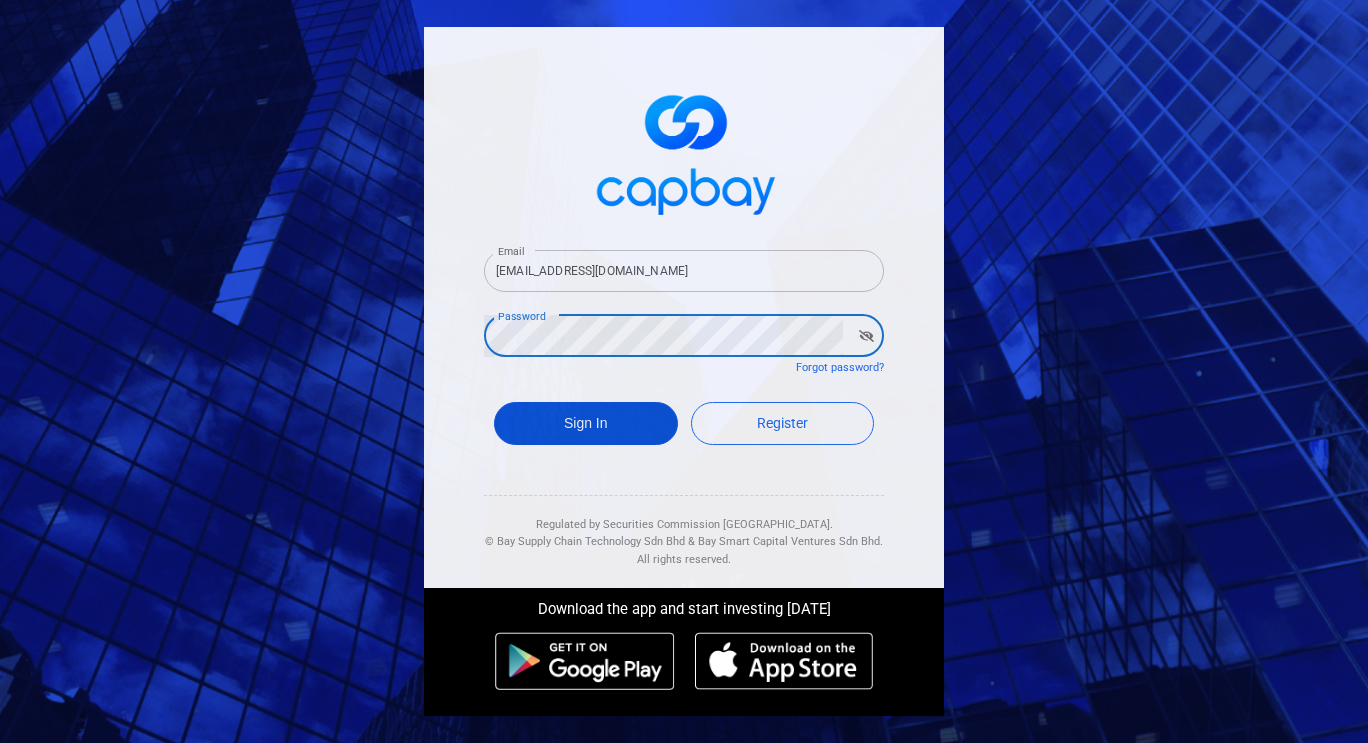 click on "Sign In" at bounding box center (586, 423) 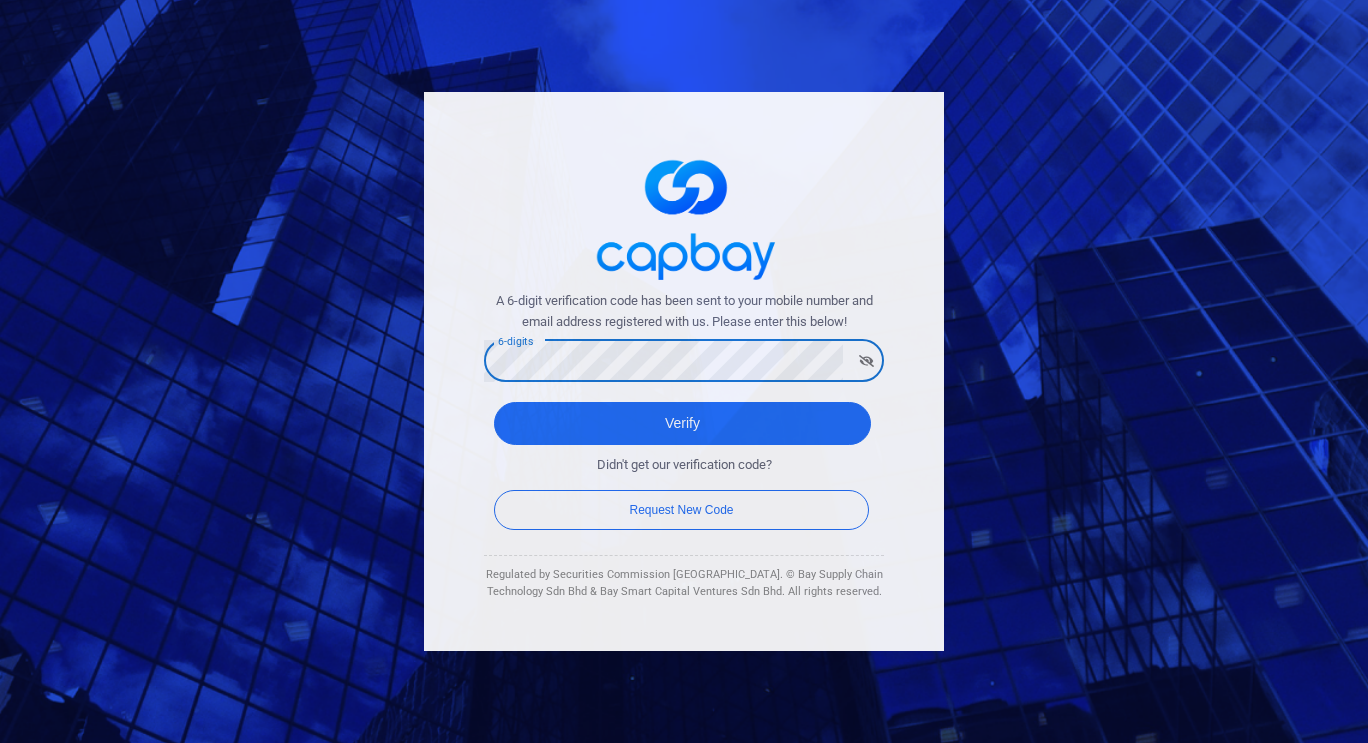 click on "Verify" at bounding box center (682, 423) 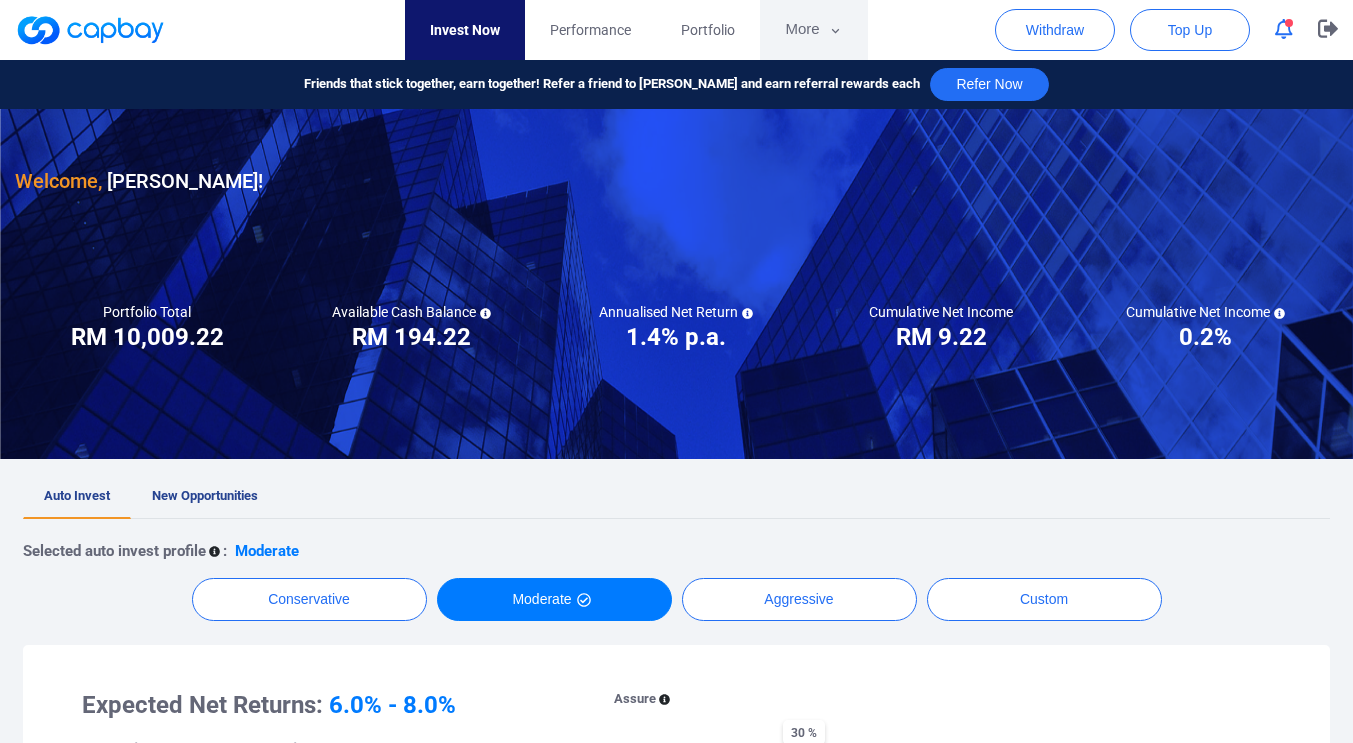 click 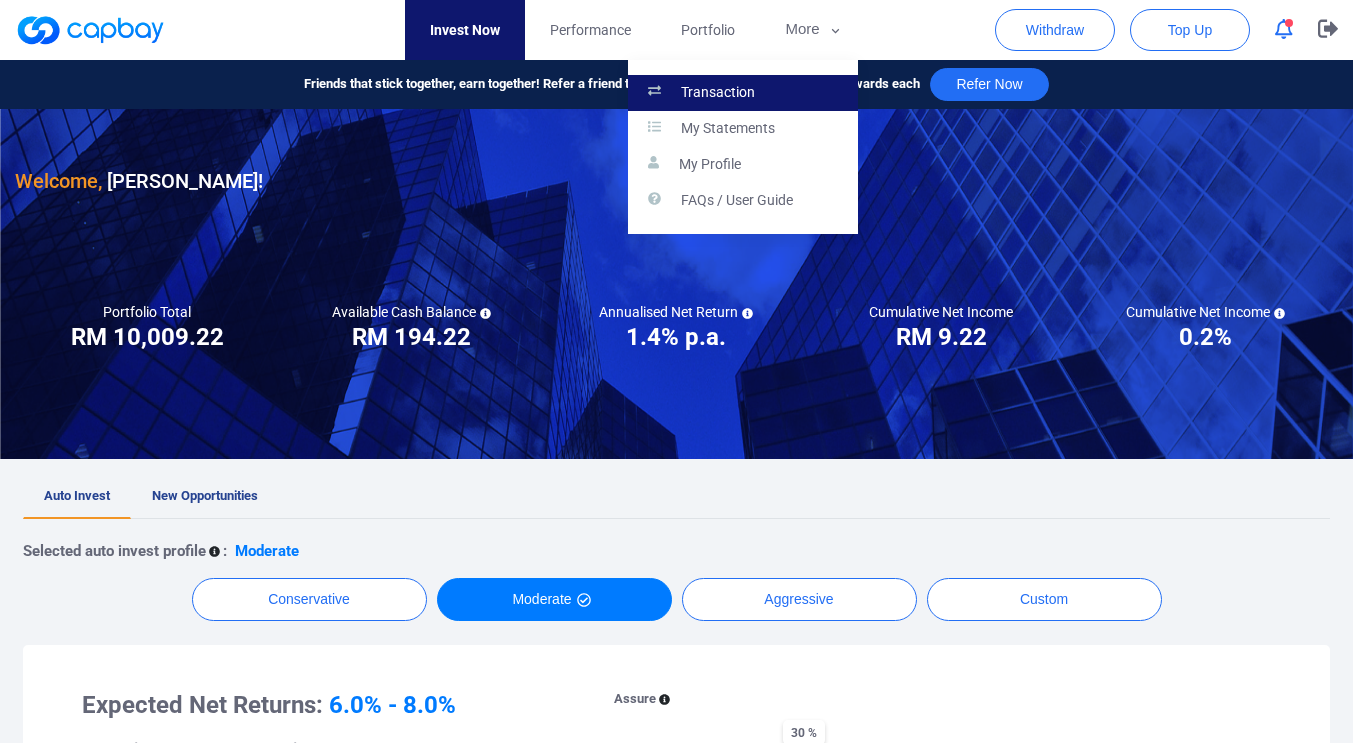 click on "Transaction" at bounding box center [743, 93] 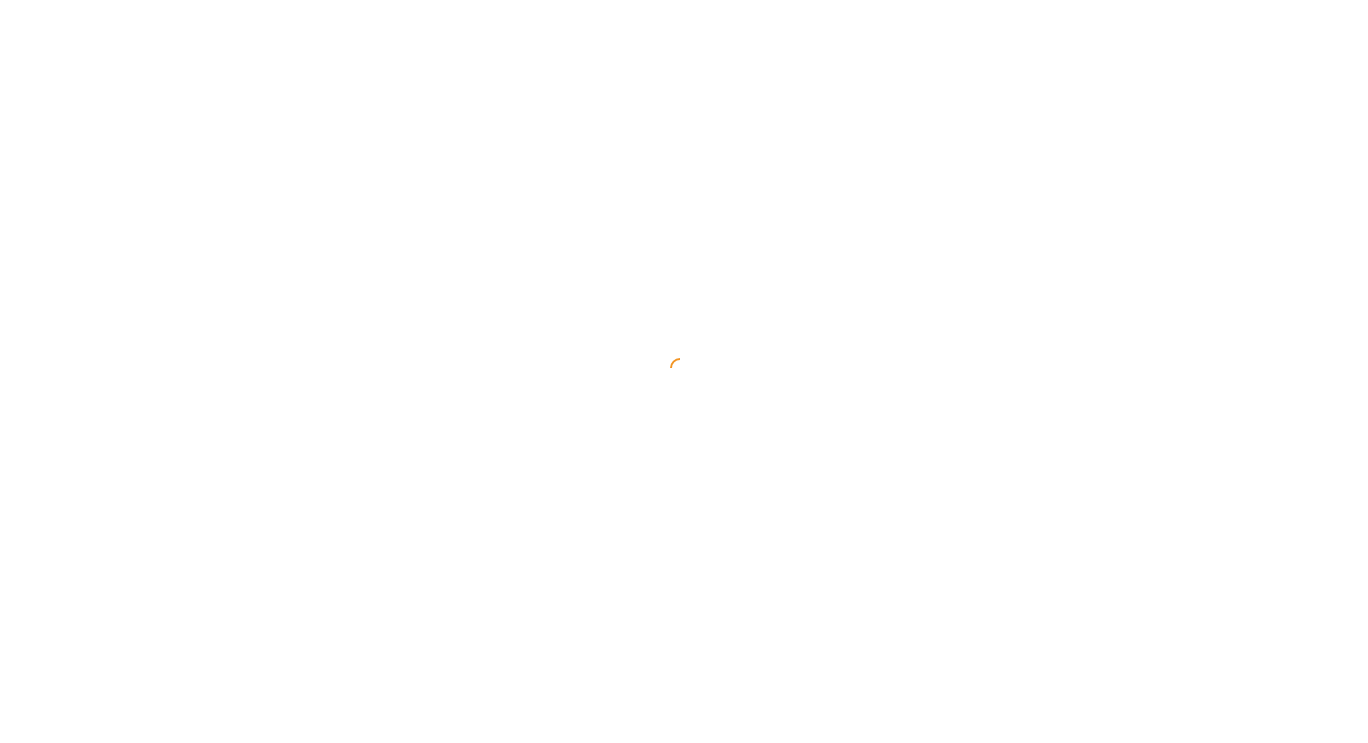 click at bounding box center (684, 371) 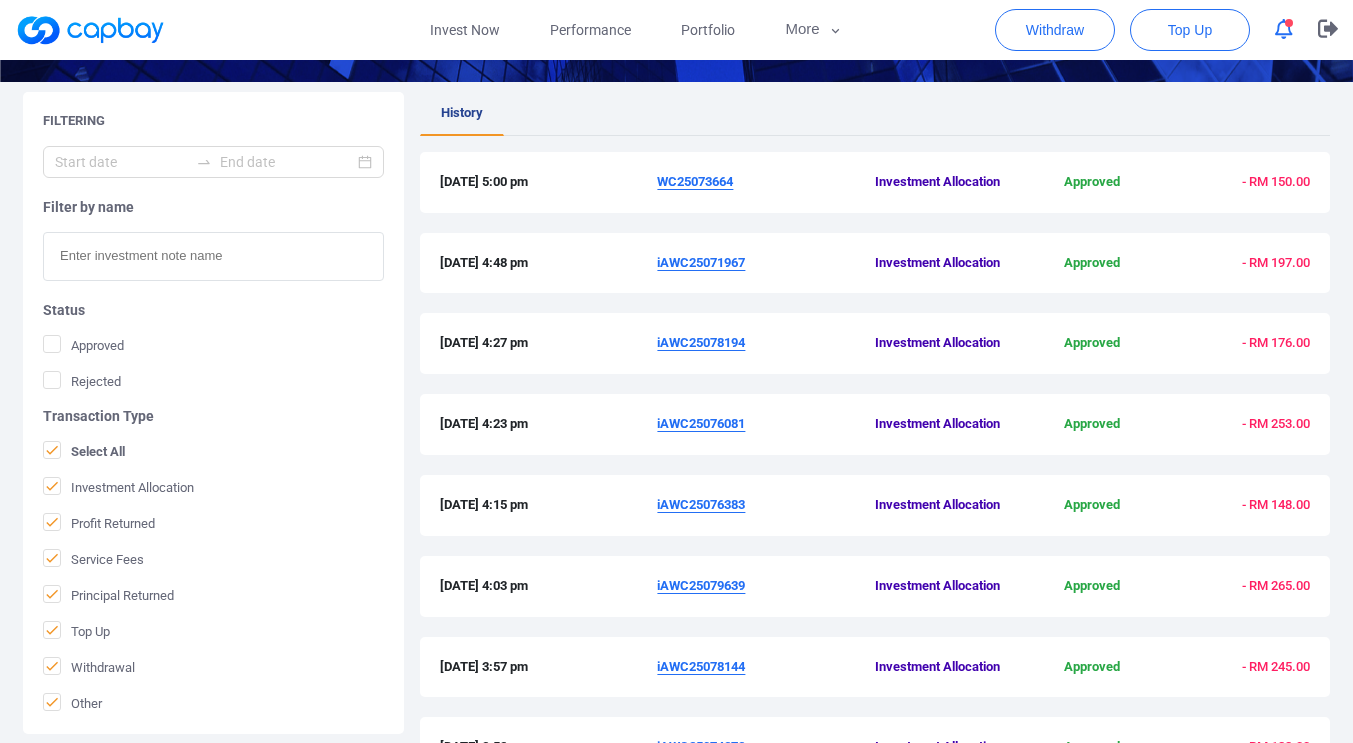 scroll, scrollTop: 326, scrollLeft: 0, axis: vertical 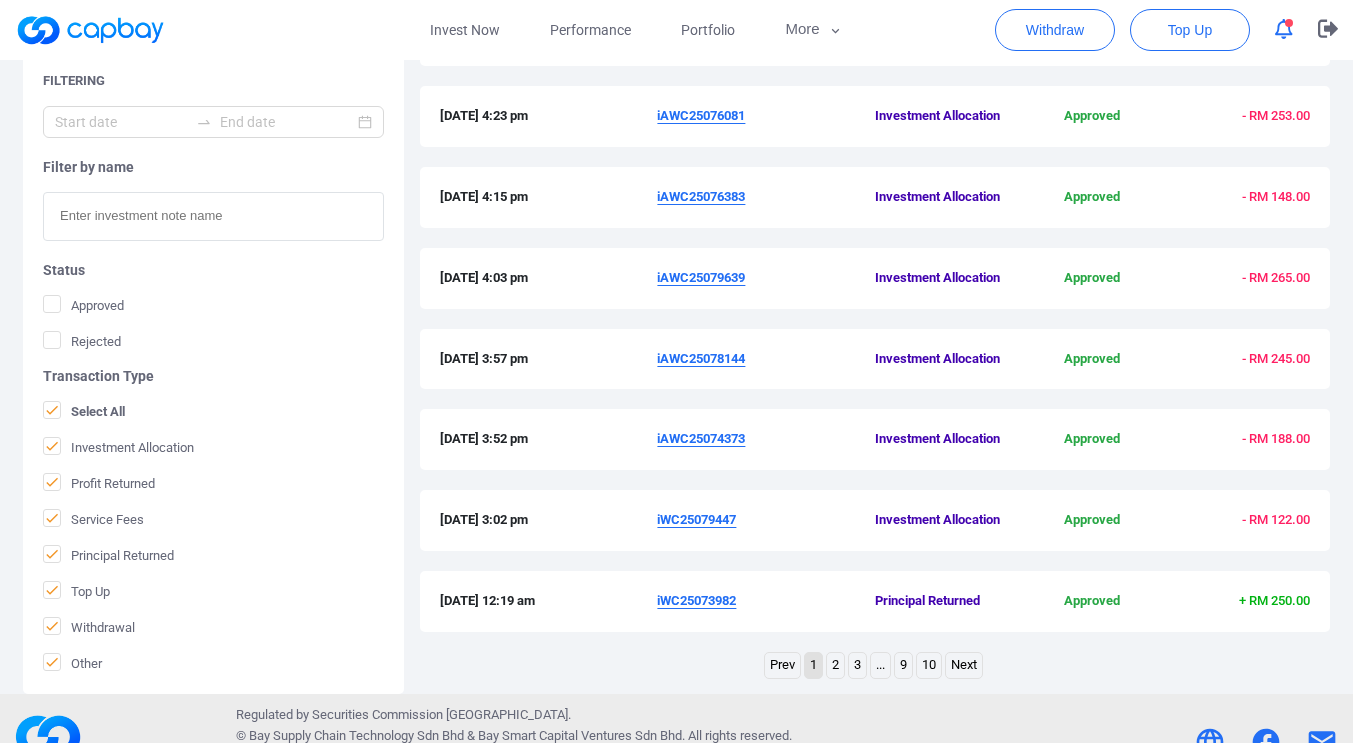 drag, startPoint x: 749, startPoint y: 519, endPoint x: 655, endPoint y: 531, distance: 94.76286 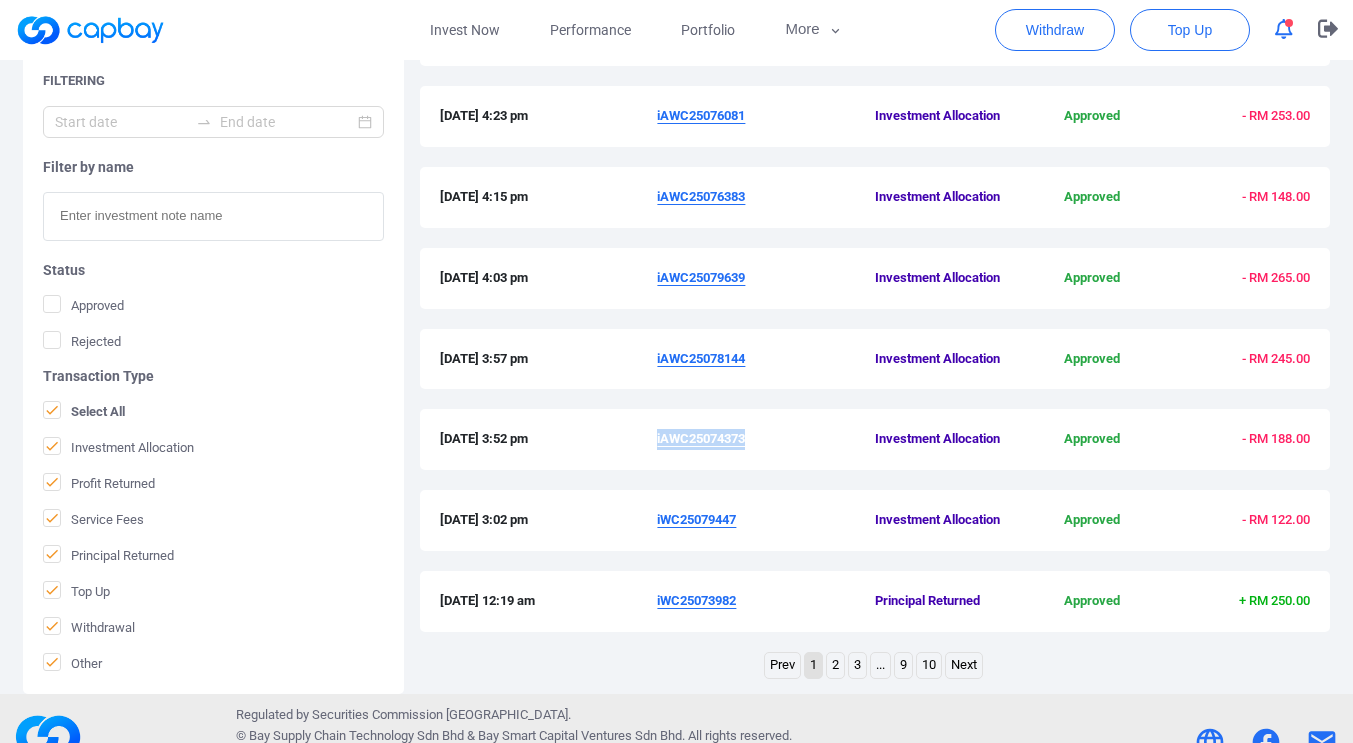 drag, startPoint x: 754, startPoint y: 442, endPoint x: 657, endPoint y: 443, distance: 97.00516 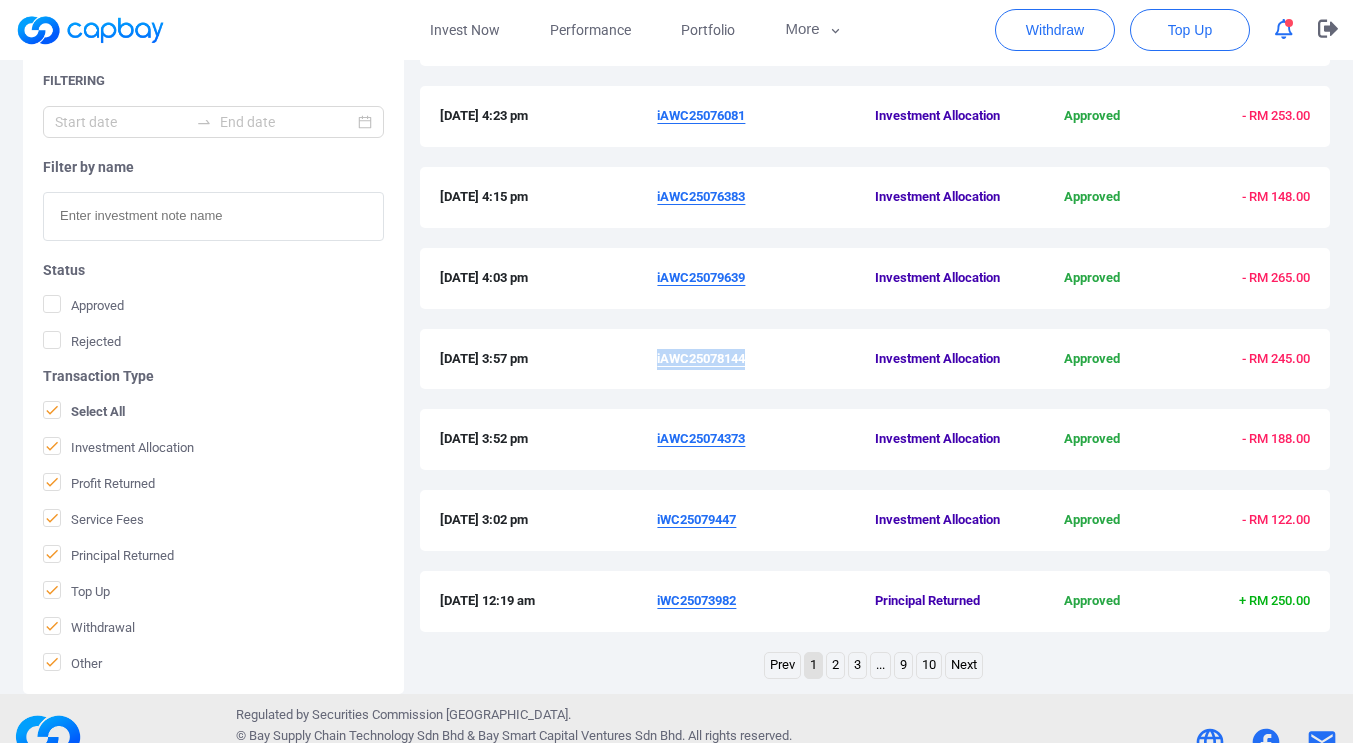 drag, startPoint x: 760, startPoint y: 353, endPoint x: 657, endPoint y: 357, distance: 103.077644 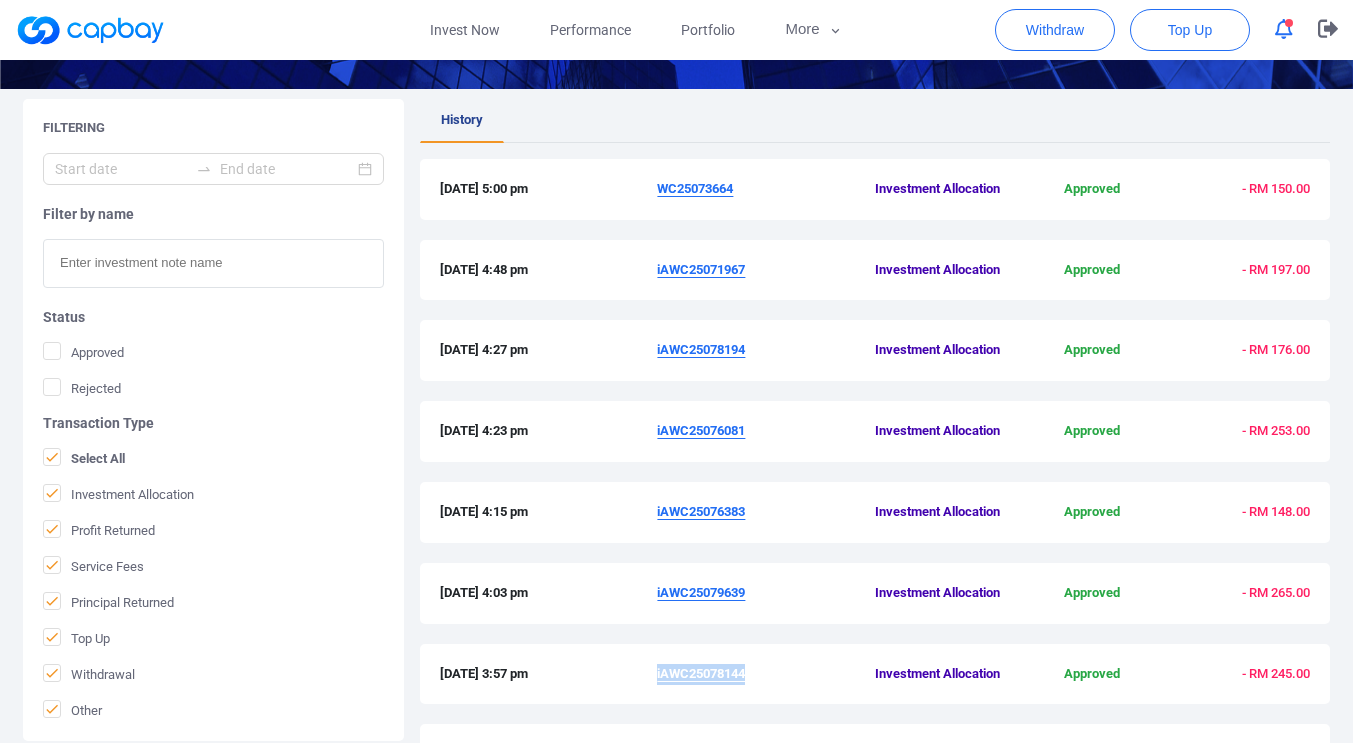 scroll, scrollTop: 270, scrollLeft: 0, axis: vertical 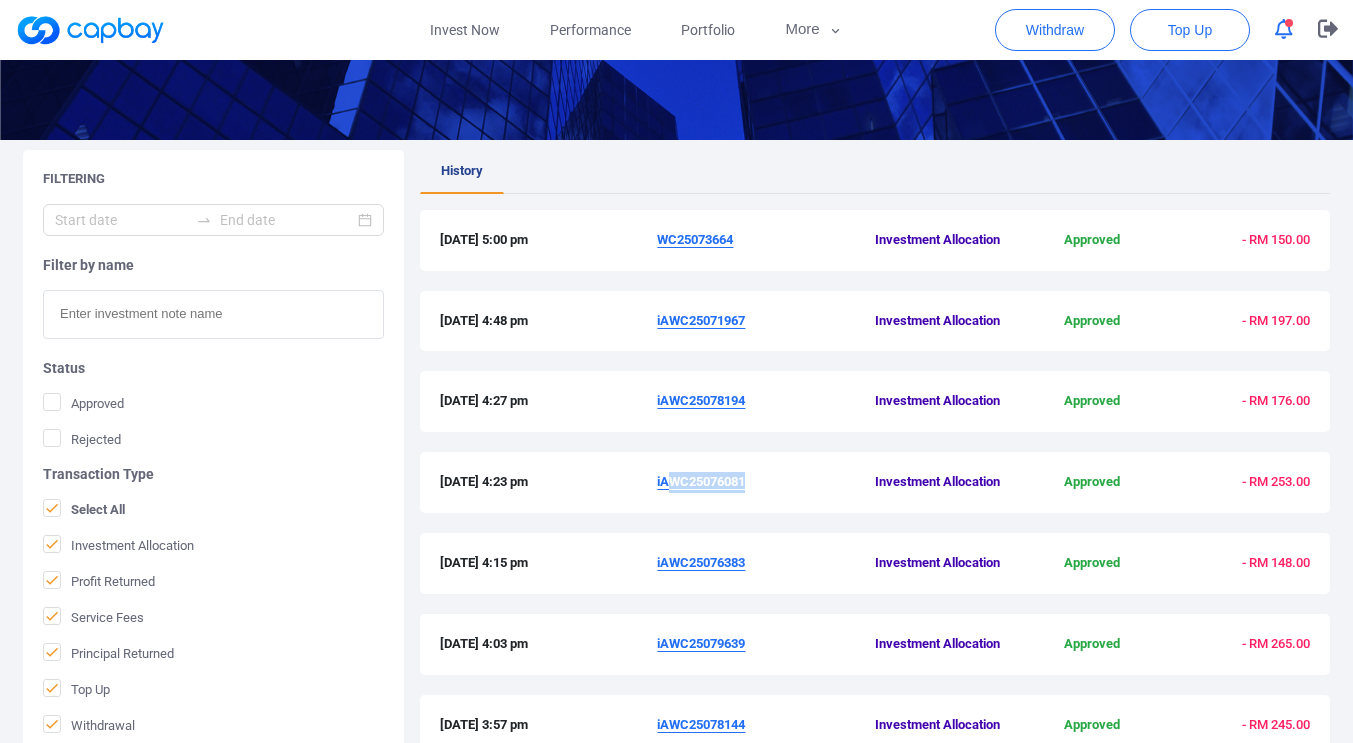 drag, startPoint x: 760, startPoint y: 479, endPoint x: 669, endPoint y: 492, distance: 91.92388 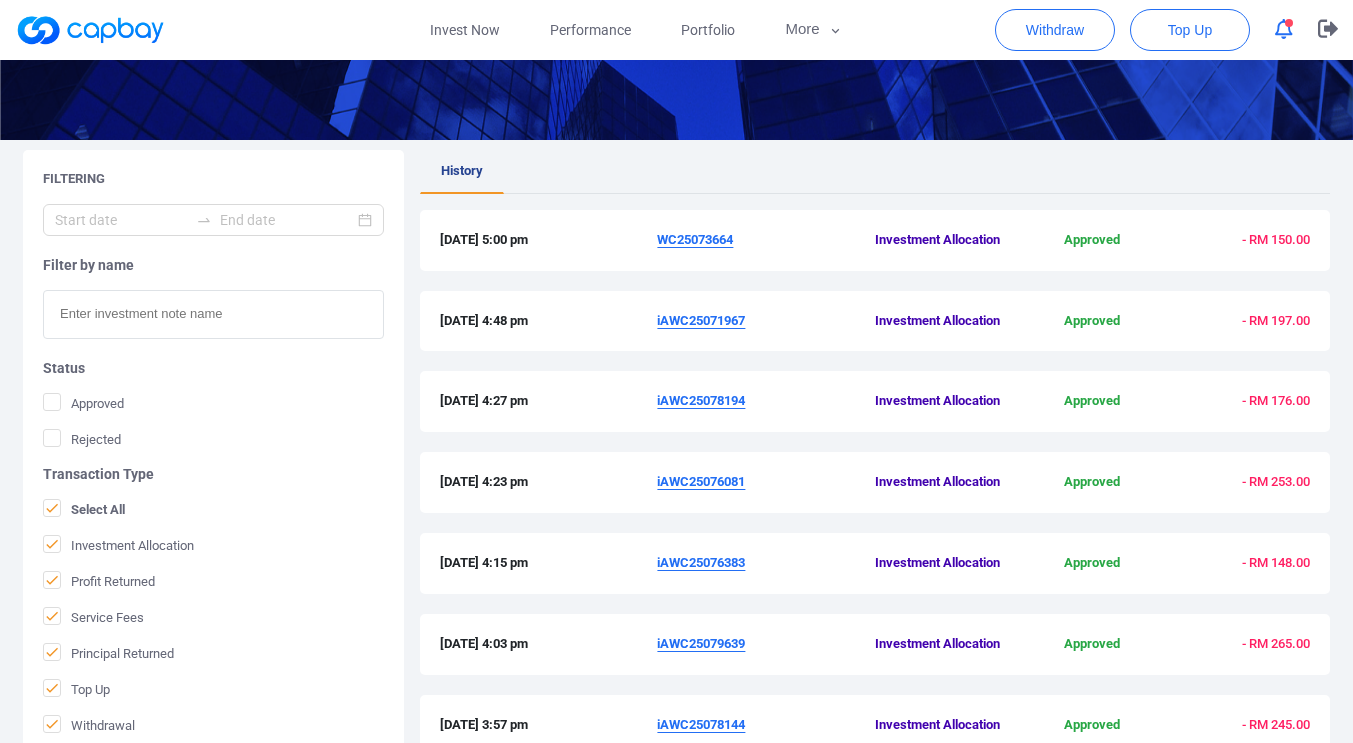 drag, startPoint x: 750, startPoint y: 480, endPoint x: 649, endPoint y: 486, distance: 101.17806 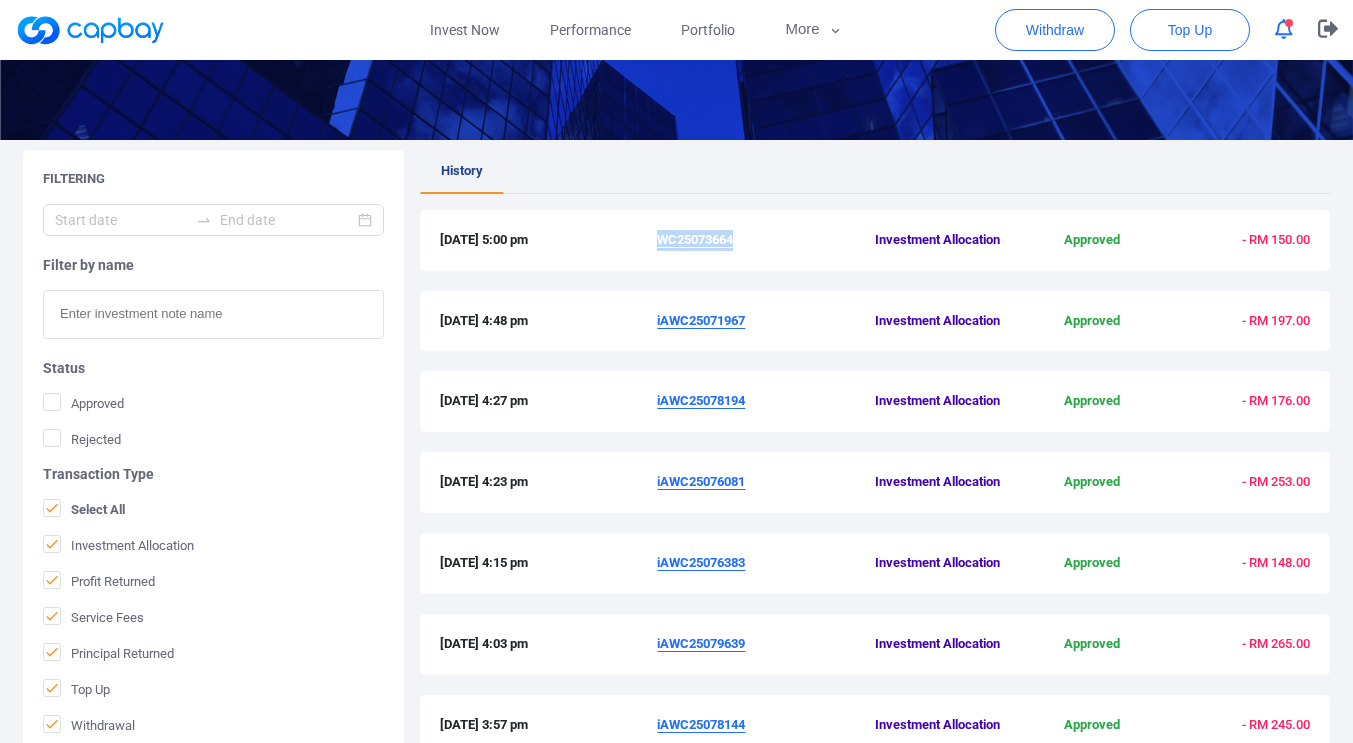 drag, startPoint x: 748, startPoint y: 245, endPoint x: 658, endPoint y: 258, distance: 90.934044 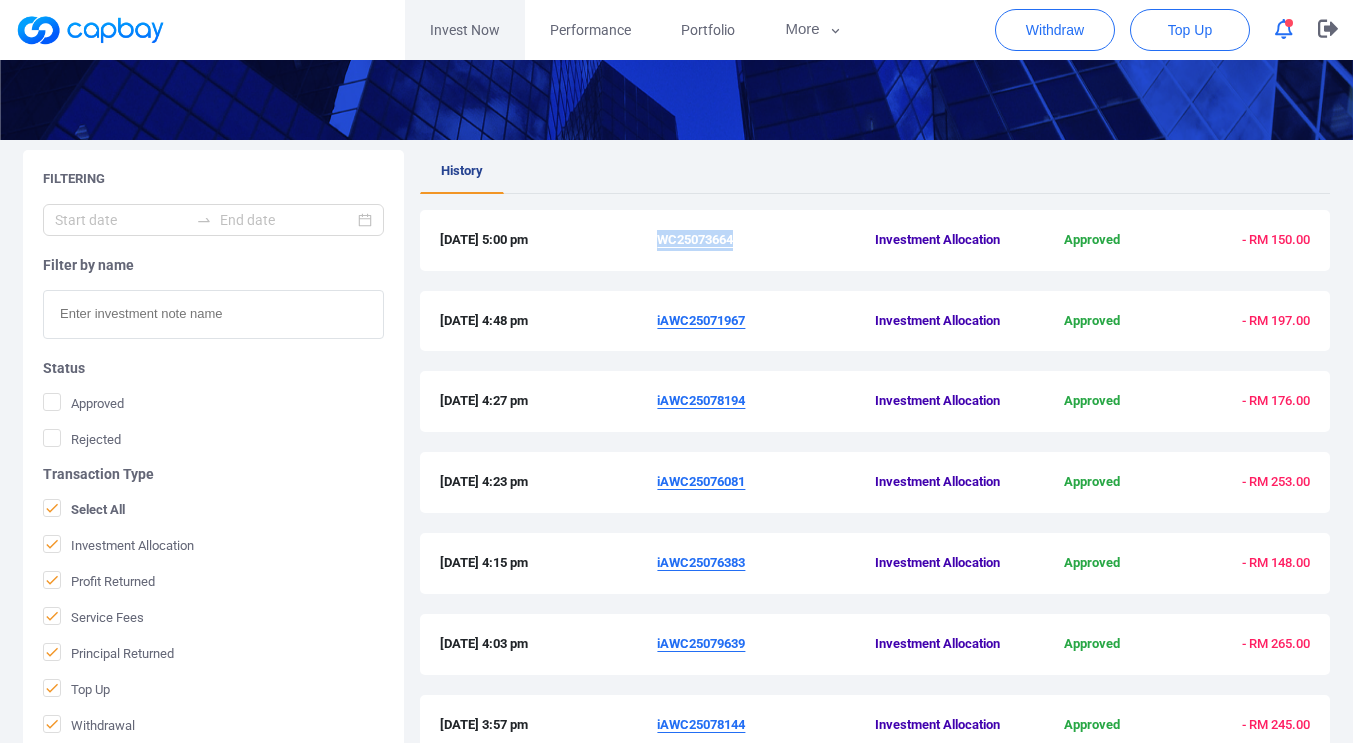 click on "Invest Now" at bounding box center [465, 30] 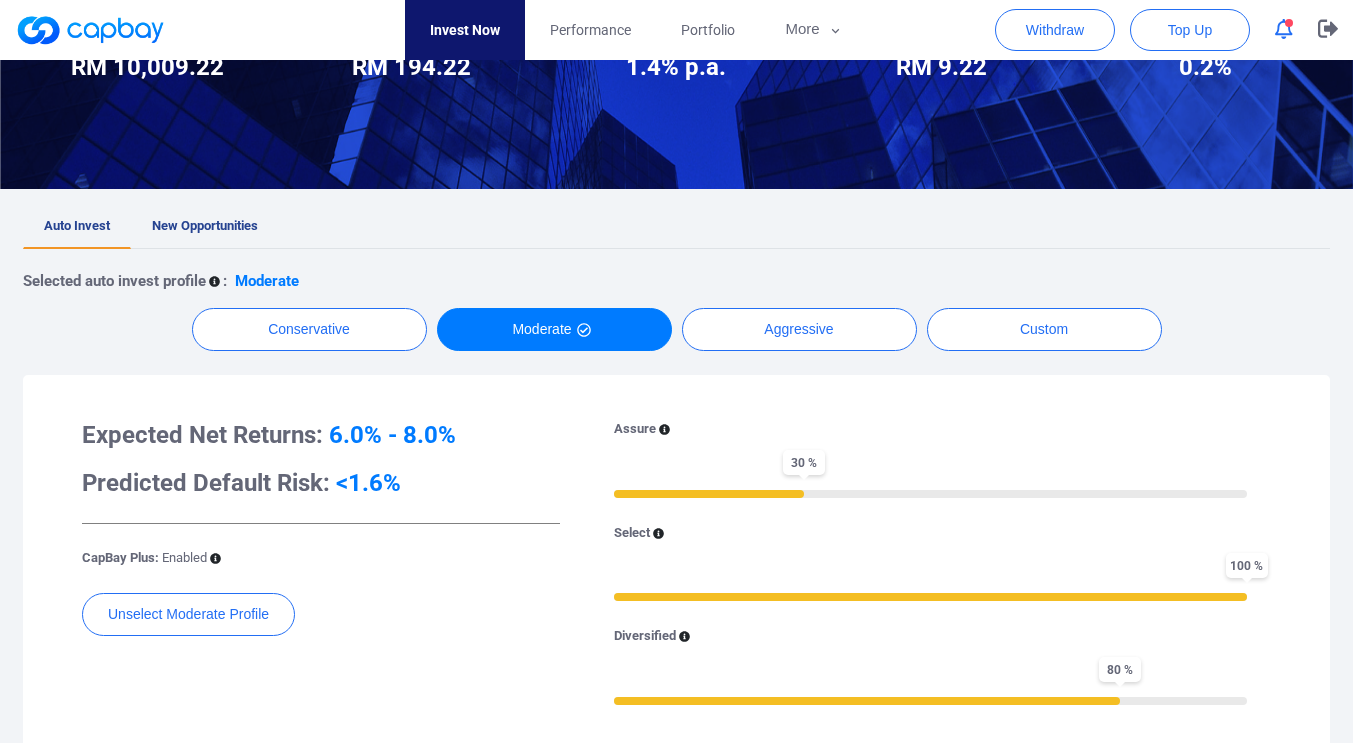 scroll, scrollTop: 0, scrollLeft: 0, axis: both 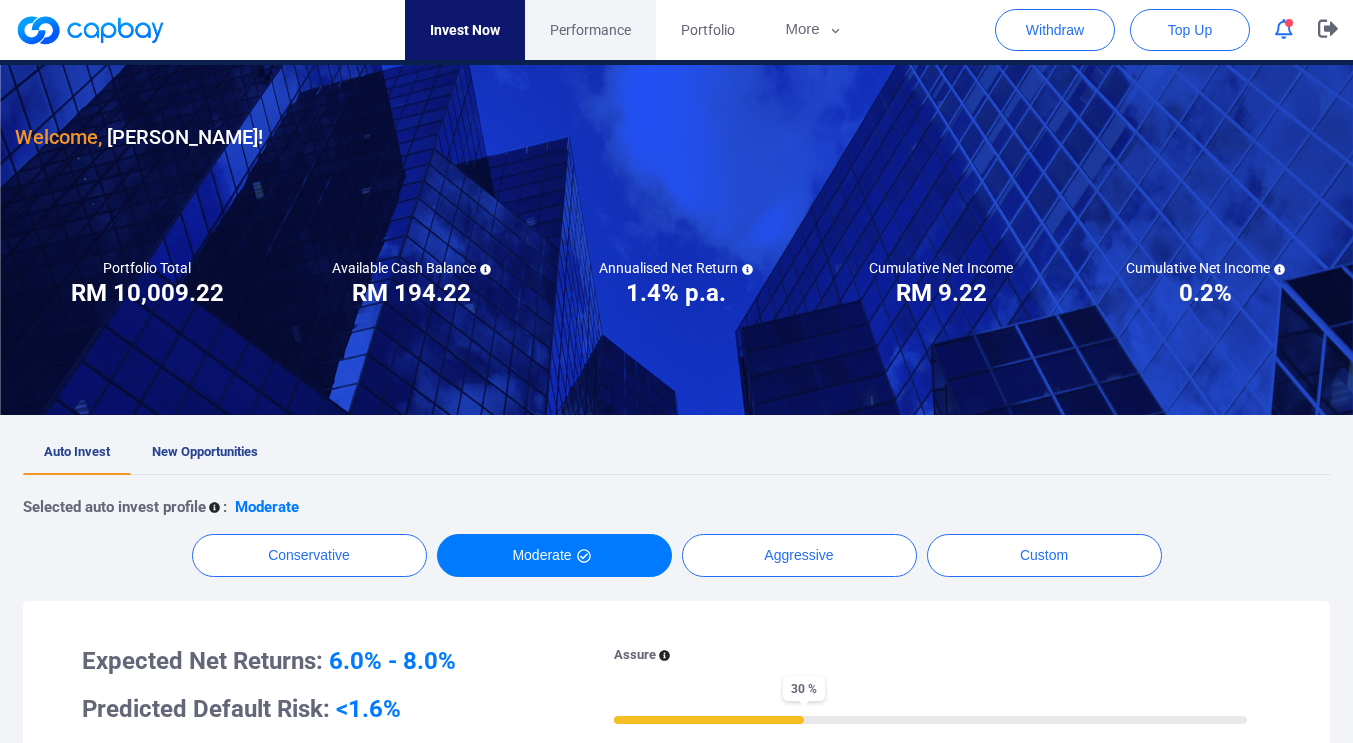 click on "Performance" at bounding box center (590, 30) 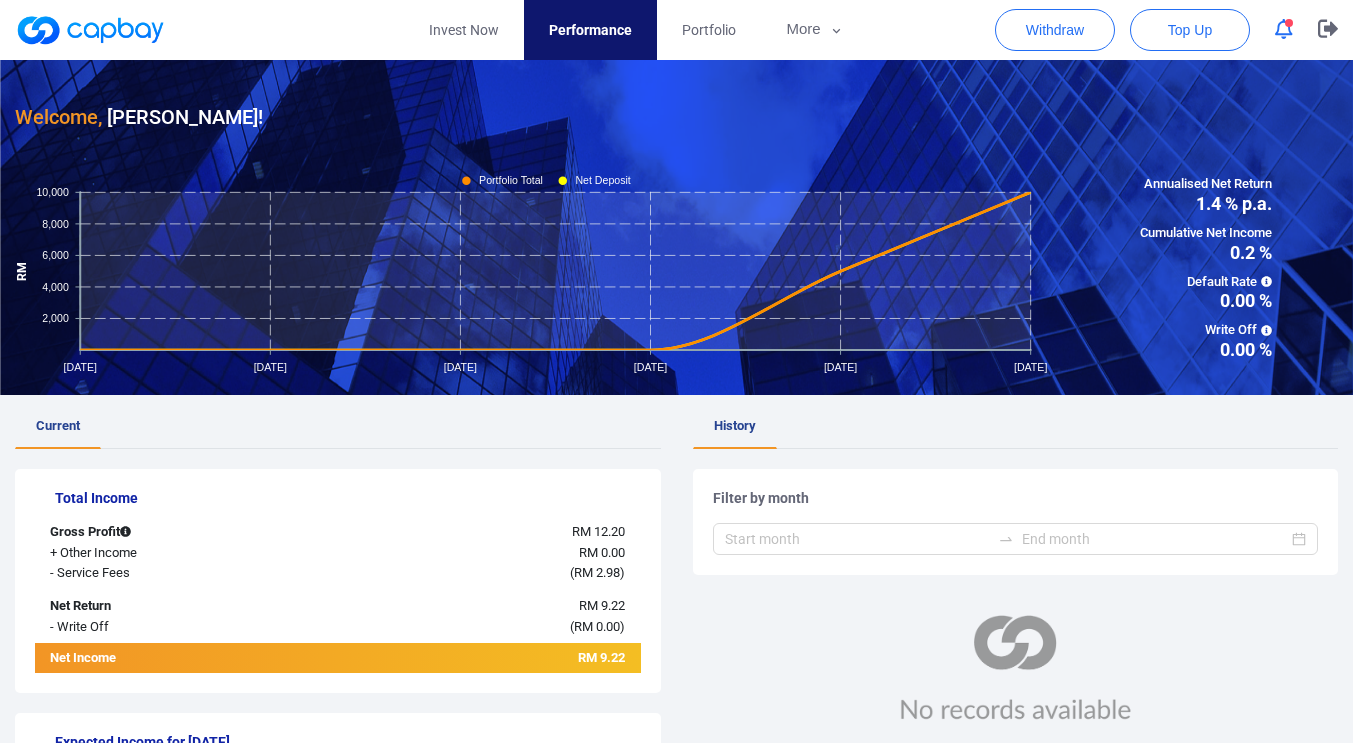 scroll, scrollTop: 0, scrollLeft: 0, axis: both 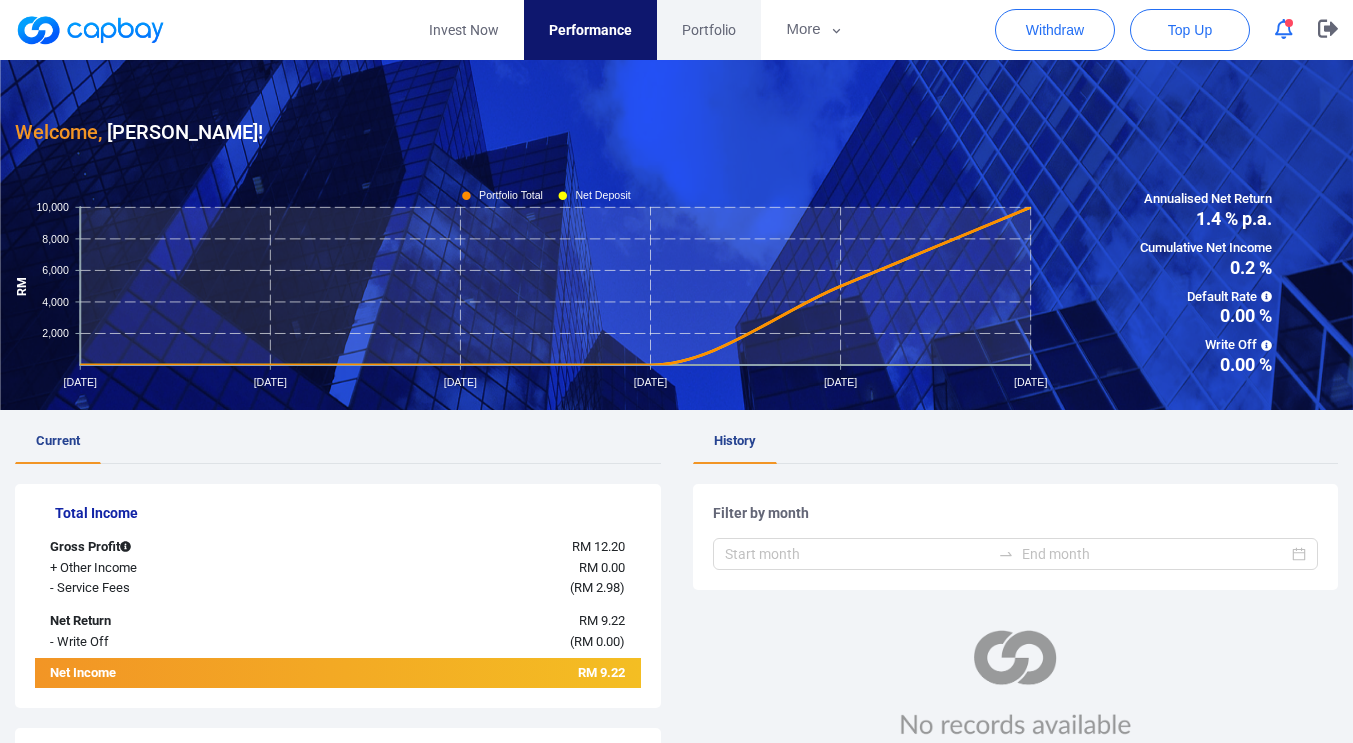 click on "Portfolio" at bounding box center [709, 30] 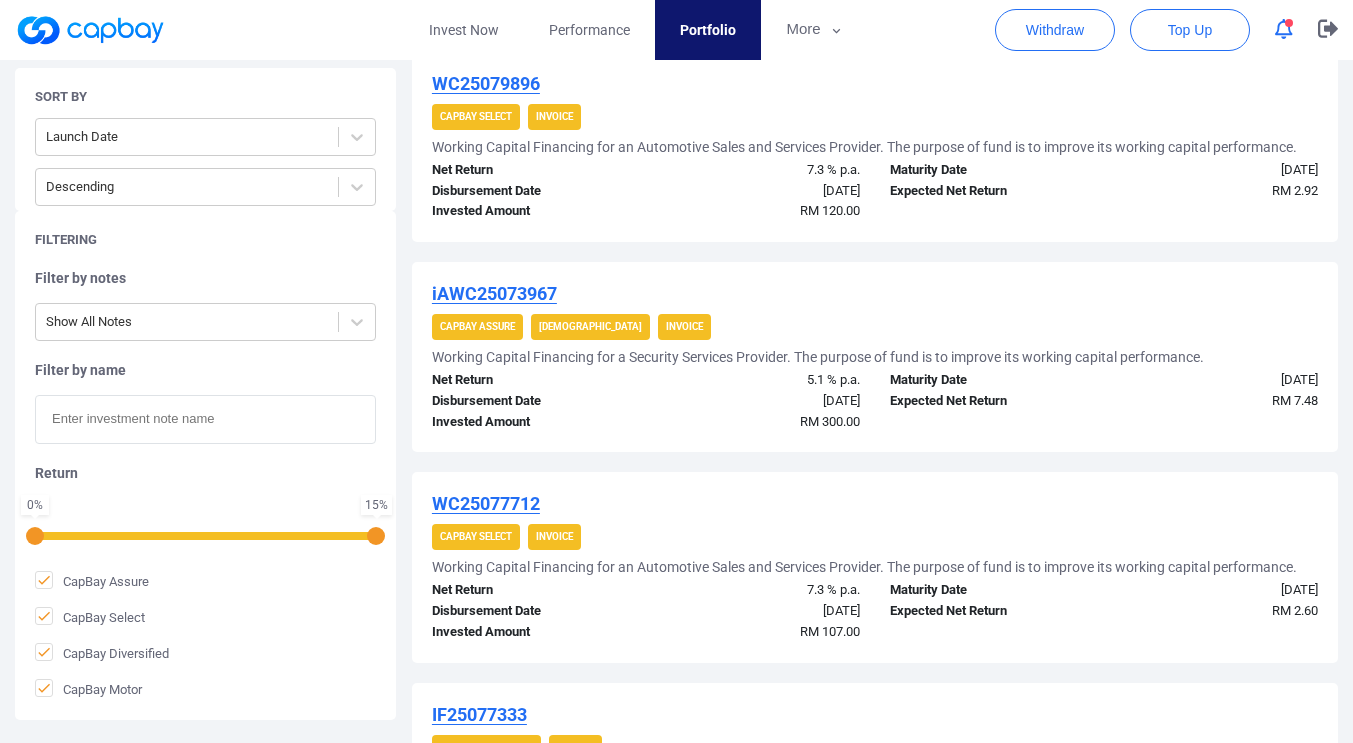 scroll, scrollTop: 897, scrollLeft: 0, axis: vertical 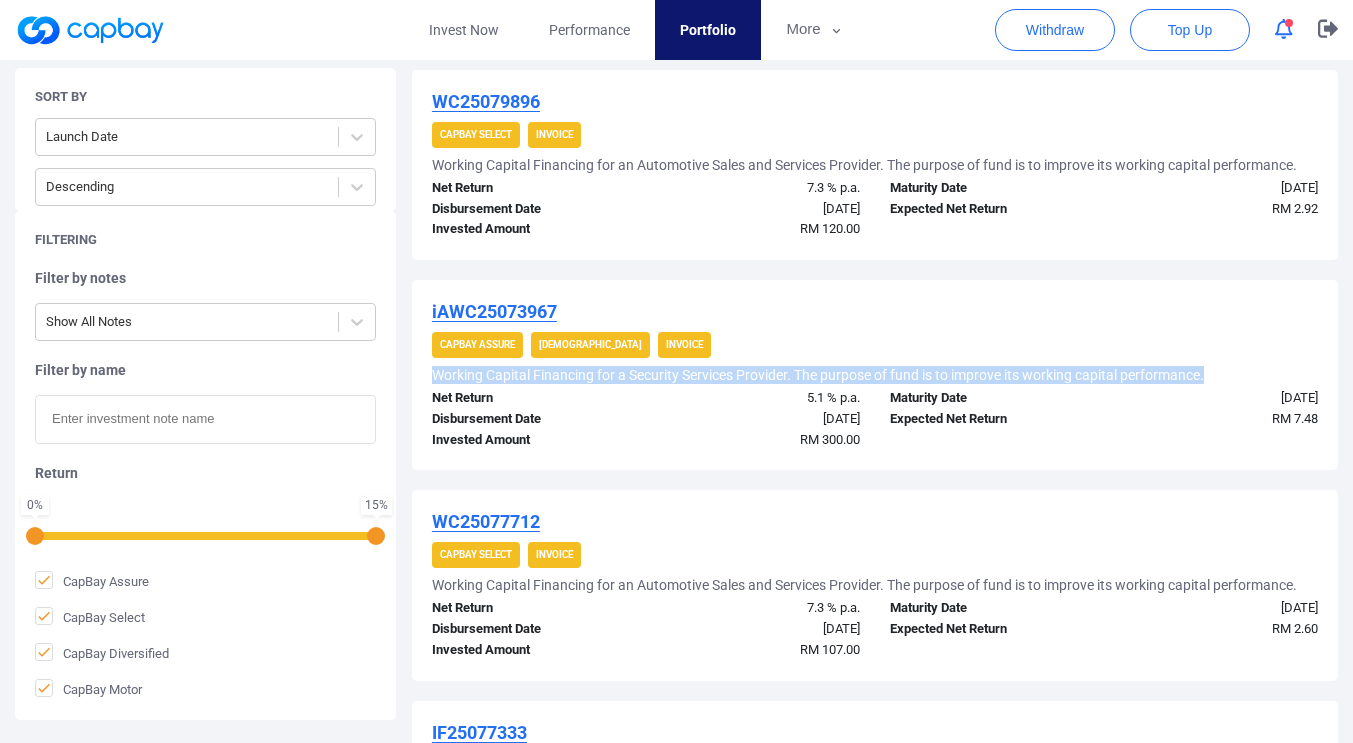 drag, startPoint x: 1351, startPoint y: 345, endPoint x: 1307, endPoint y: 362, distance: 47.169907 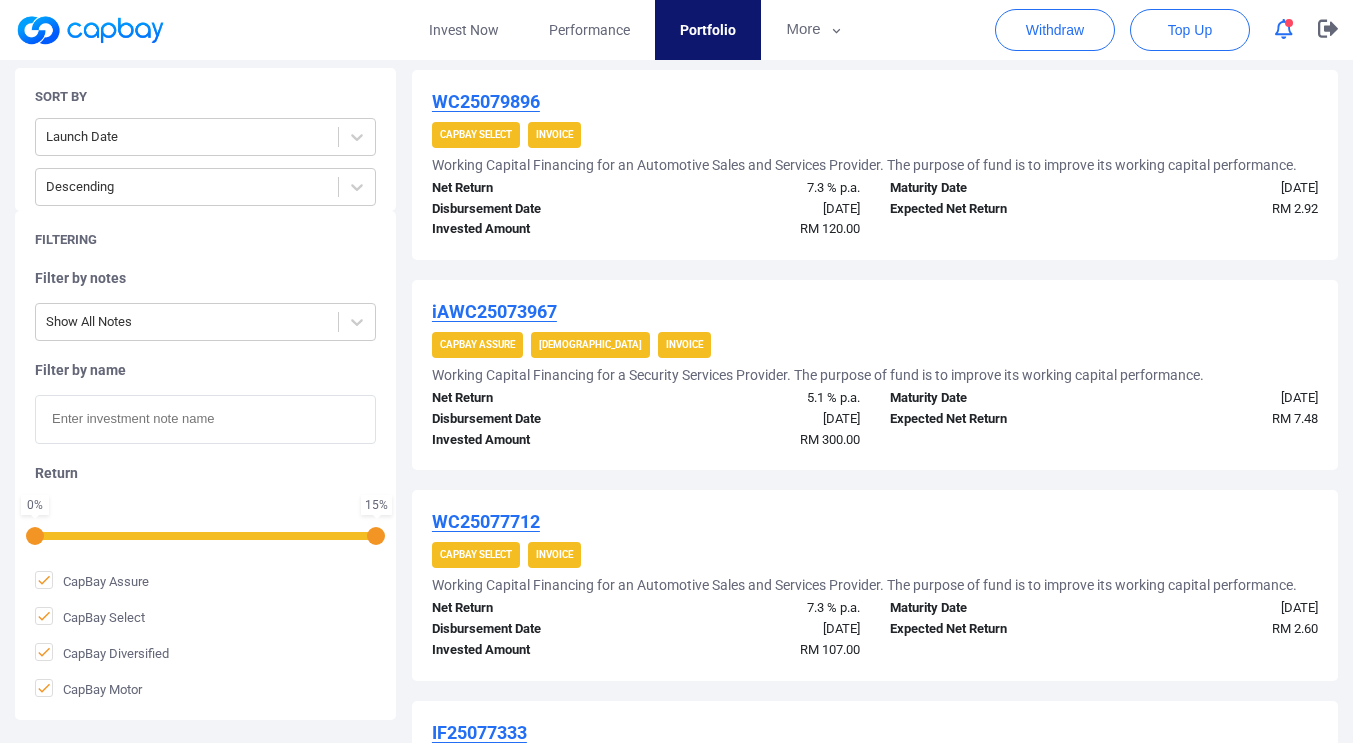 click on "WC25076024 CapBay Select Invoice Working Capital Financing for a Construction Company. The purpose of fund is to finance their working capital for the next phase of construction work. Net Return 9.5   % p.a. Disbursement Date [DATE] Invested Amount RM 250.00 Maturity Date [DATE] Expected Net Return RM 5.94 iIF25072887 CapBay Diversified Shariah Invoice Invoice Factoring for a Construction Company. The purpose of fund is to improve its working capital performance. Net Return 9.7   % p.a. Disbursement Date [DATE] Invested Amount RM 150.00 Maturity Date [DATE] Expected Net Return RM 1.94 WC25079896 CapBay Select Invoice Working Capital Financing for an Automotive Sales and Services Provider. The purpose of fund is to improve its working capital performance. Net Return 7.3   % p.a. Disbursement Date [DATE] Invested Amount RM 120.00 Maturity Date [DATE] Expected Net Return RM 2.92 iAWC25073967 CapBay Assure Shariah Invoice Net Return 5.1   % p.a. Disbursement Date [DATE] RM 7.48" at bounding box center (875, 707) 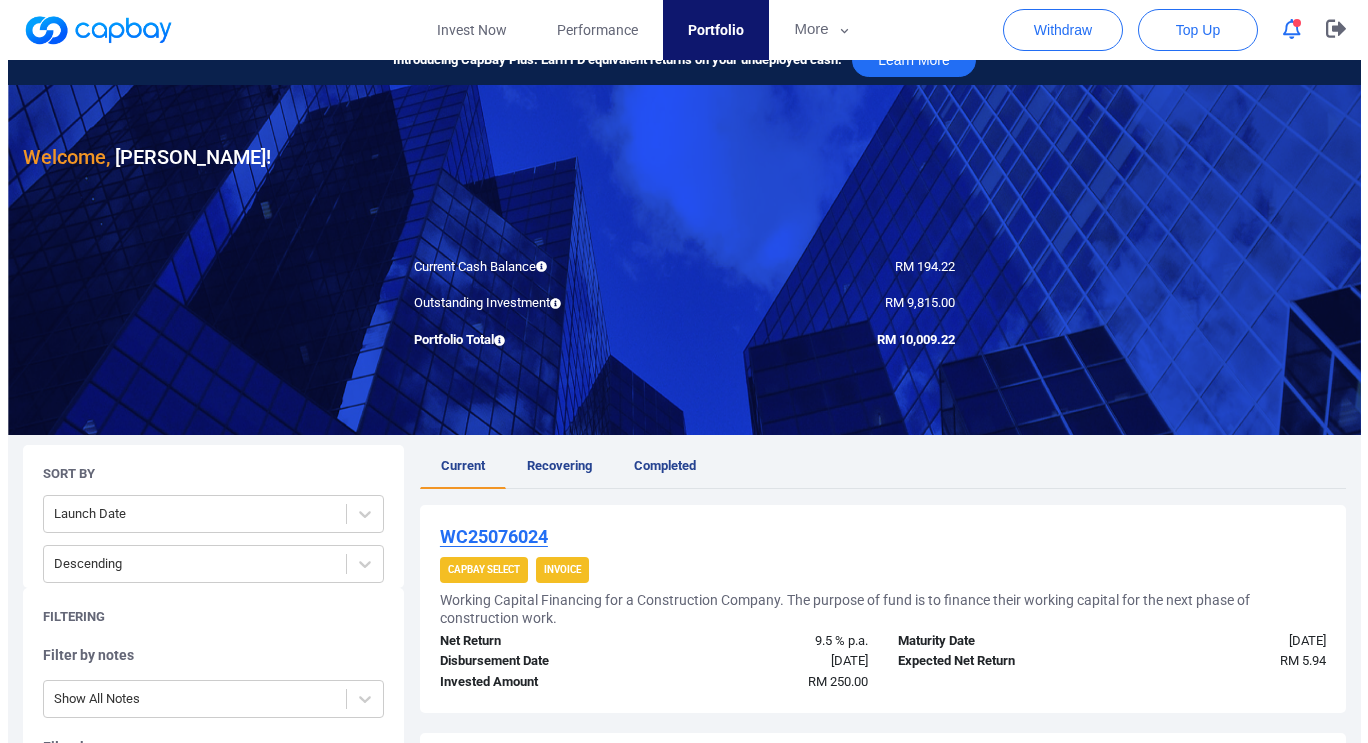 scroll, scrollTop: 0, scrollLeft: 0, axis: both 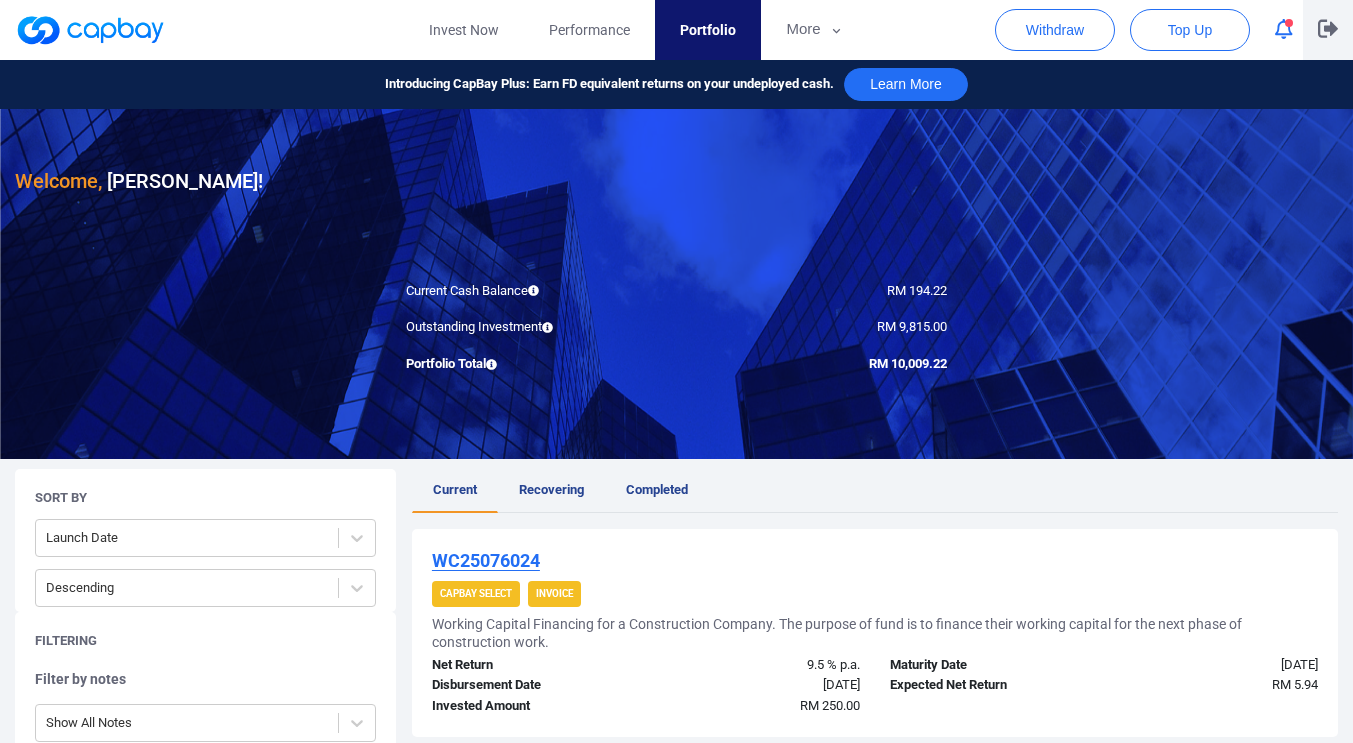 click 